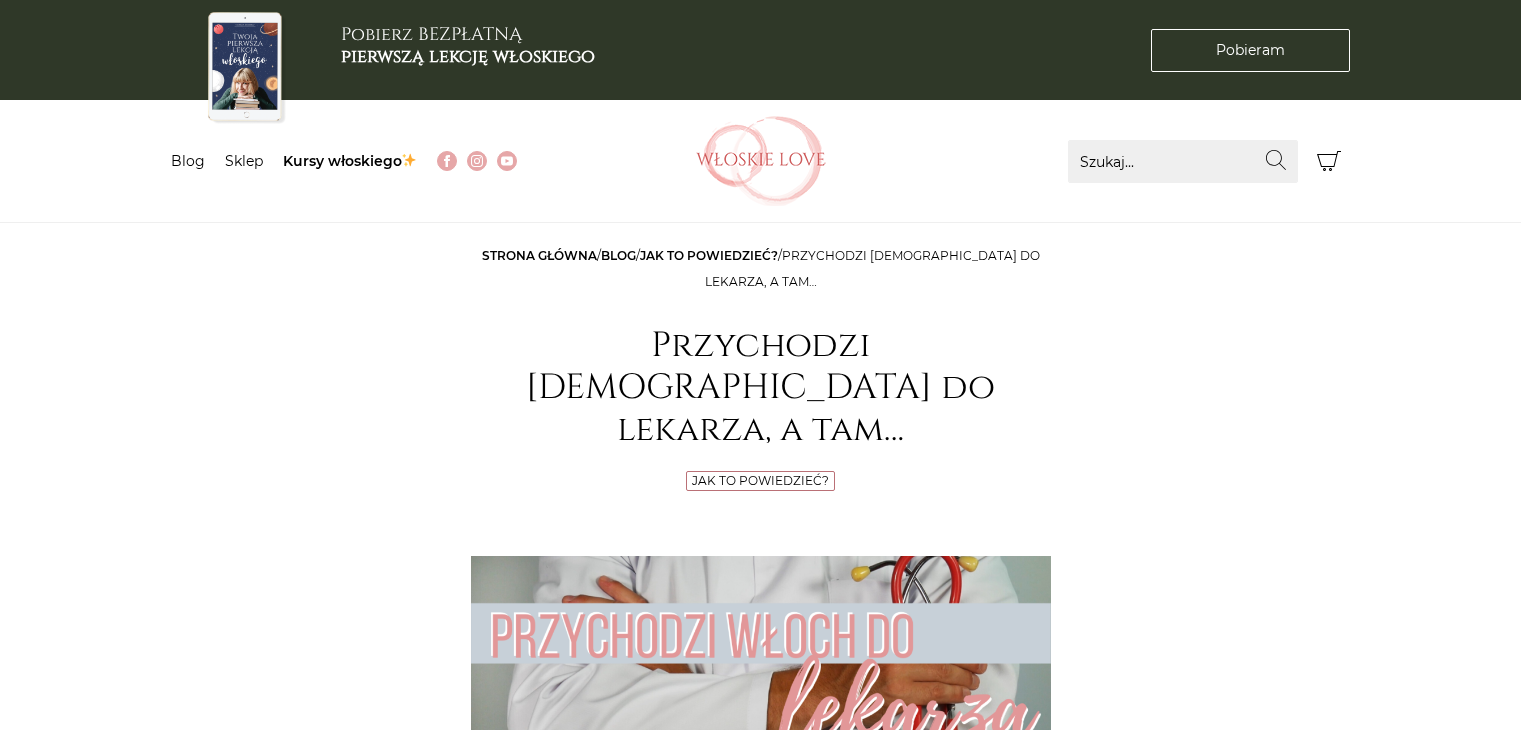 scroll, scrollTop: 476, scrollLeft: 0, axis: vertical 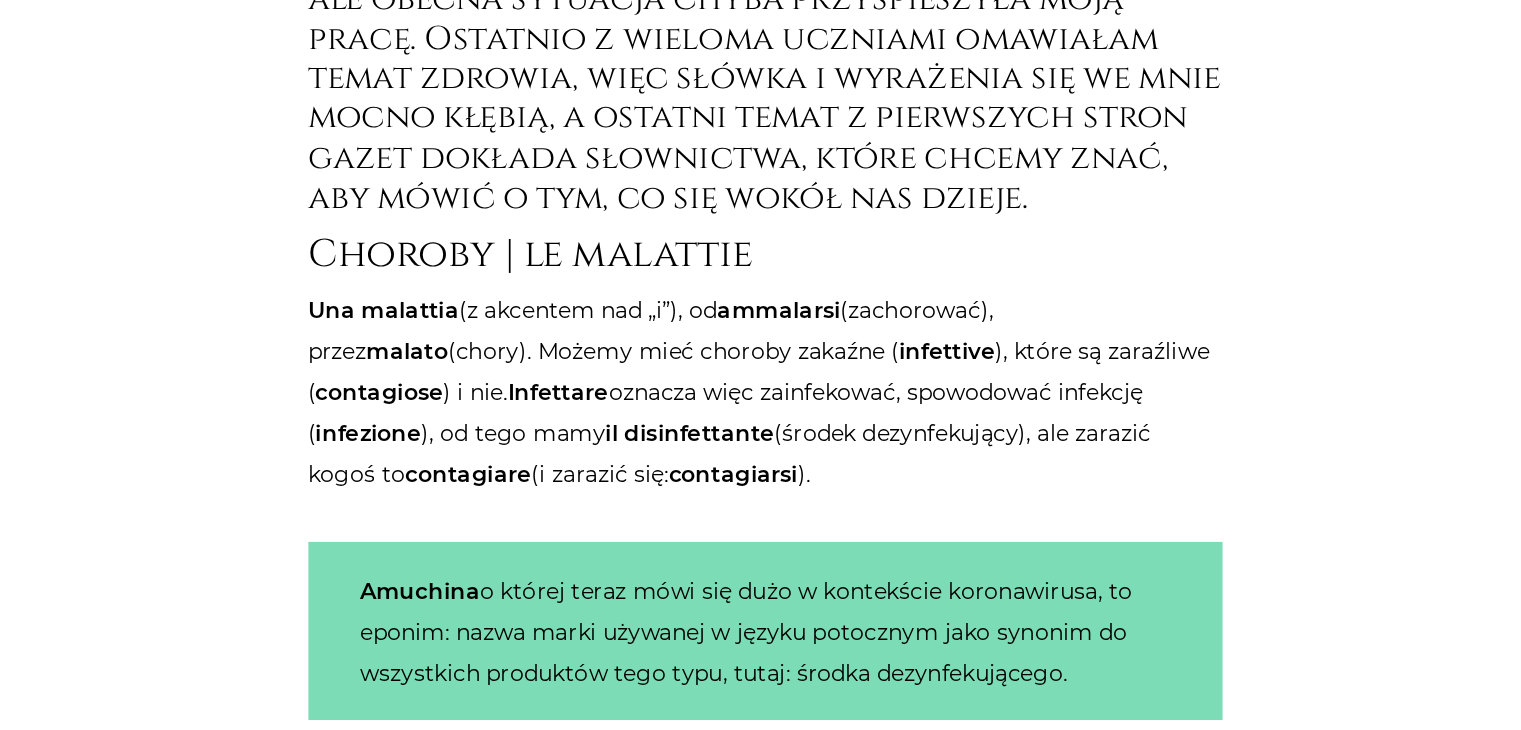 click on "Nie piszę tego artykułu przy okazji koronawirusa, ale obecna sytuacja chyba przyspieszyła moją pracę. Ostatnio z wieloma uczniami omawiałam temat zdrowia, więc słówka i wyrażenia się we mnie mocno kłębią, a ostatni temat z pierwszych stron gazet dokłada słownictwa, które chcemy znać, aby mówić o tym, co się wokół nas dzieje." at bounding box center (761, 51) 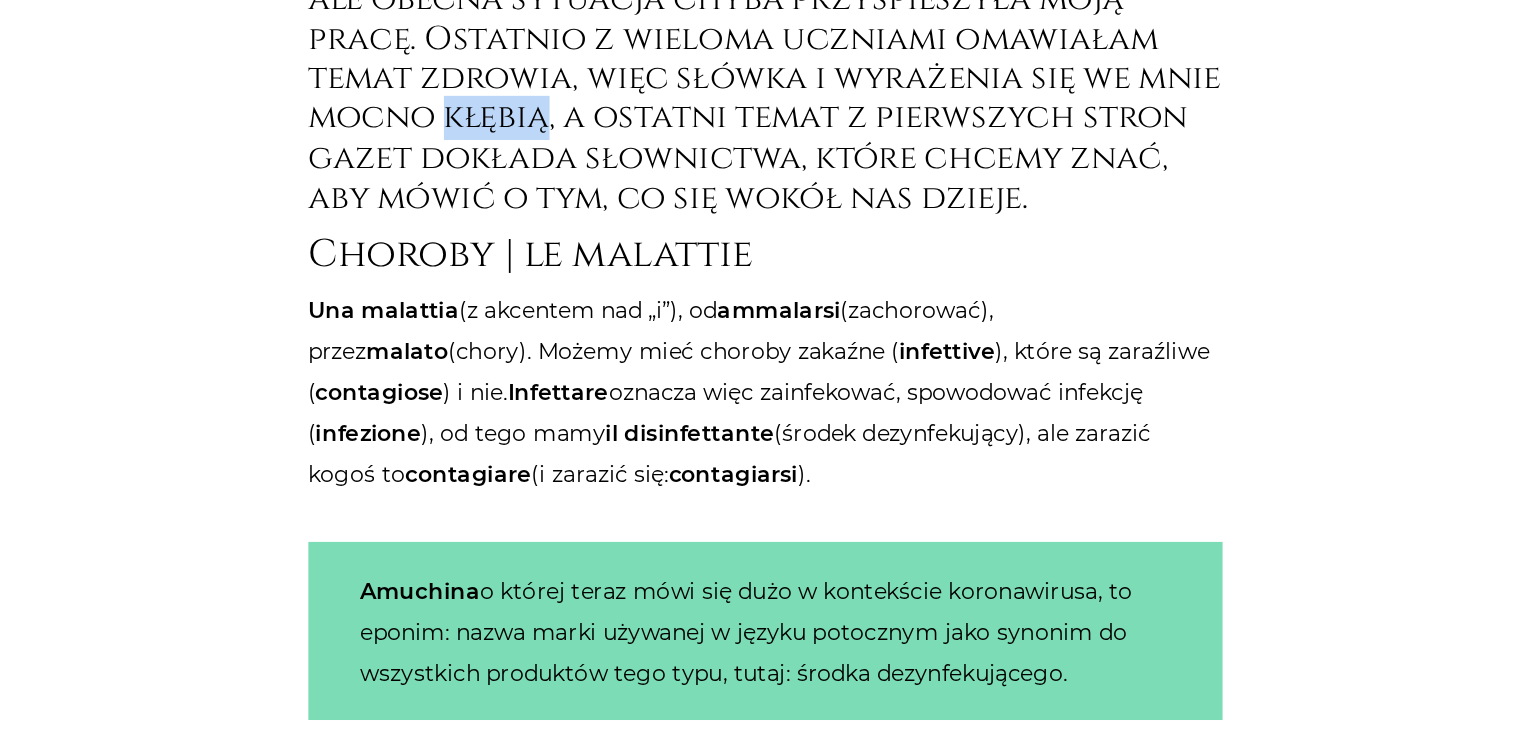 click on "Nie piszę tego artykułu przy okazji koronawirusa, ale obecna sytuacja chyba przyspieszyła moją pracę. Ostatnio z wieloma uczniami omawiałam temat zdrowia, więc słówka i wyrażenia się we mnie mocno kłębią, a ostatni temat z pierwszych stron gazet dokłada słownictwa, które chcemy znać, aby mówić o tym, co się wokół nas dzieje." at bounding box center [761, 51] 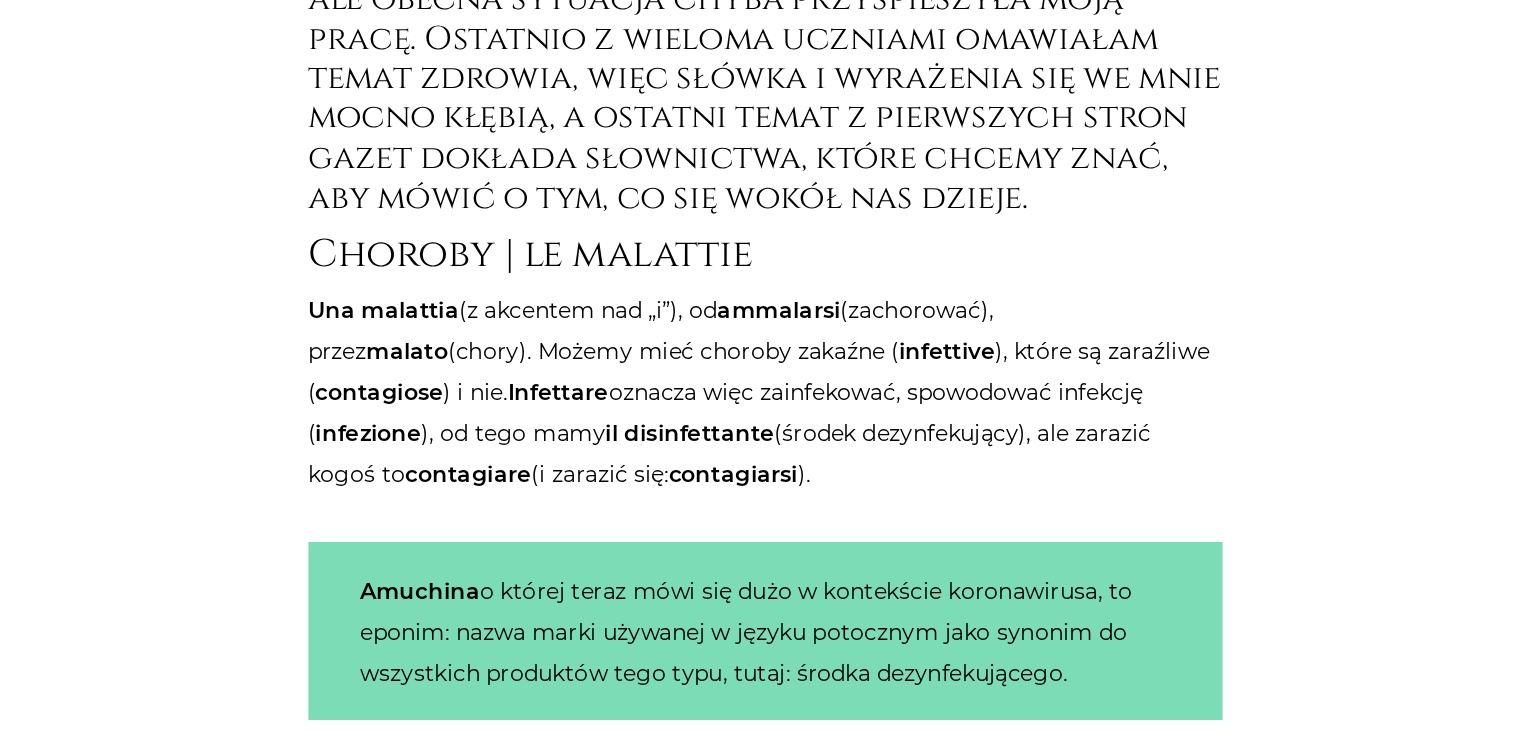 click on "Strona główna  /  Blog  /  Jak to powiedzieć?  /  Przychodzi [DEMOGRAPHIC_DATA] do lekarza, a tam…                              Przychodzi [DEMOGRAPHIC_DATA] do lekarza, a tam…
Jak to powiedzieć?
Nie piszę tego artykułu przy okazji koronawirusa, ale obecna sytuacja chyba przyspieszyła moją pracę. Ostatnio z wieloma uczniami omawiałam temat zdrowia, więc słówka i wyrażenia się we mnie mocno kłębią, a ostatni temat z pierwszych stron gazet dokłada słownictwa, które chcemy znać, aby mówić o tym, co się wokół nas dzieje.
Choroby | le malattie
Una malattia  (z akcentem nad „i”), od  ammalarsi  (zachorować), przez  malato ," at bounding box center [761, 2777] 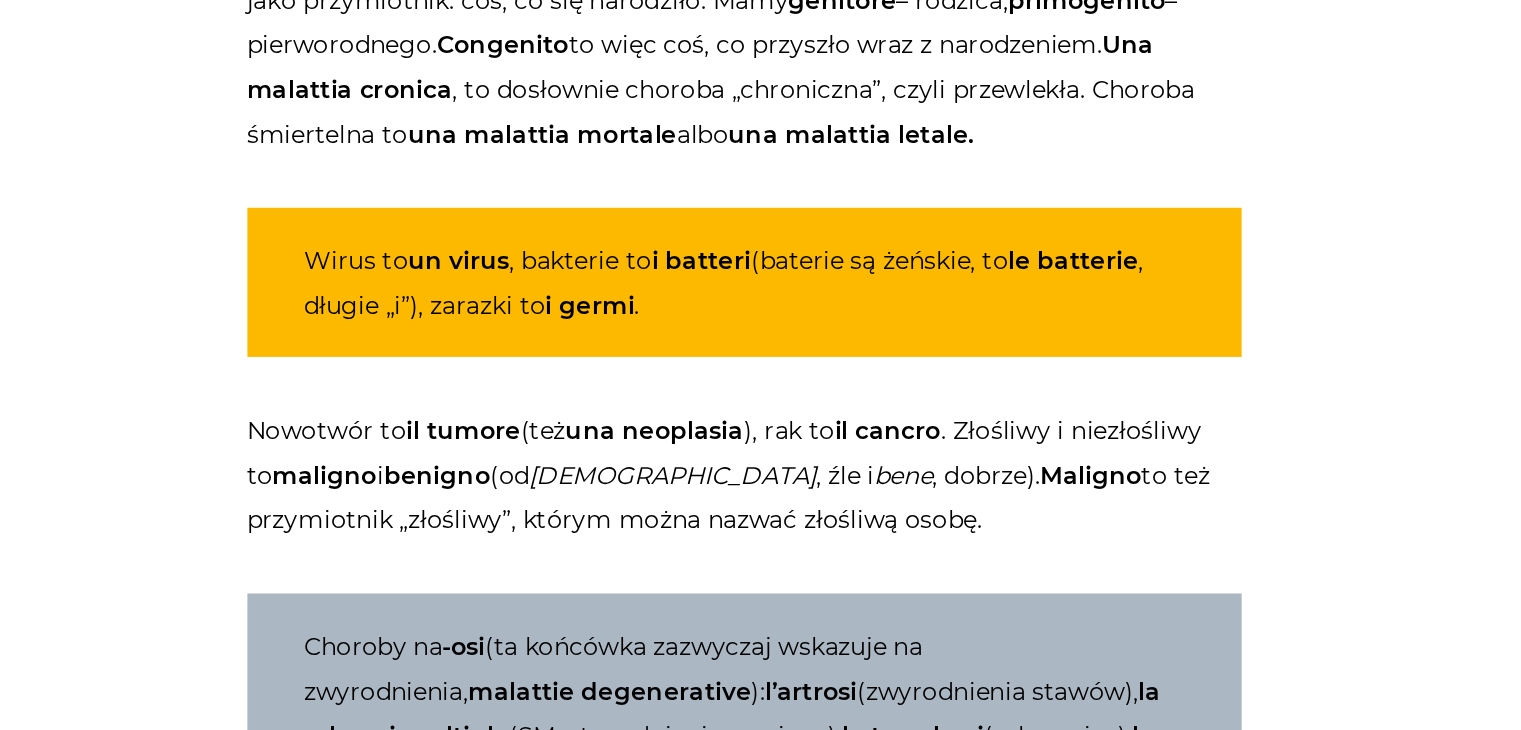 scroll, scrollTop: 1280, scrollLeft: 0, axis: vertical 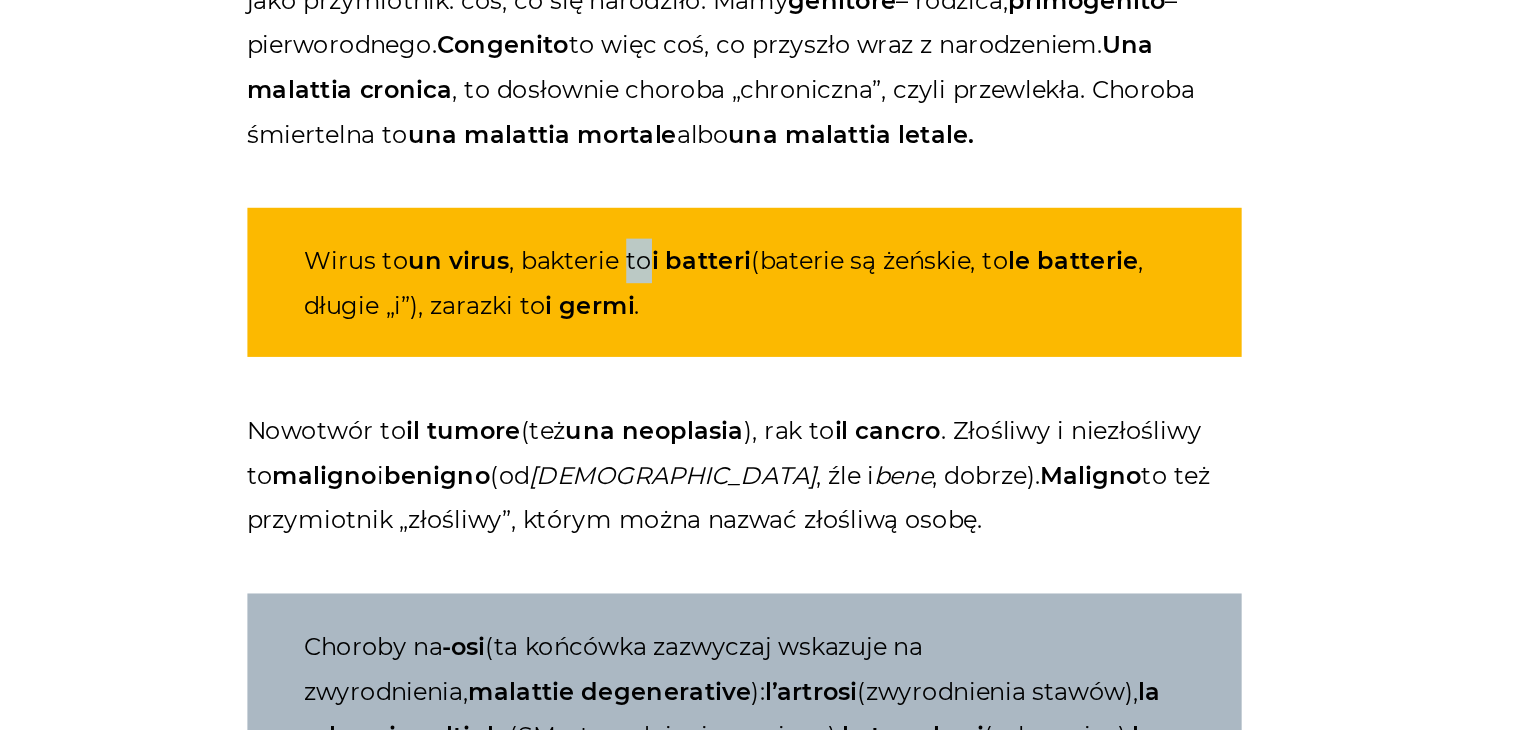 drag, startPoint x: 692, startPoint y: 403, endPoint x: 705, endPoint y: 413, distance: 16.40122 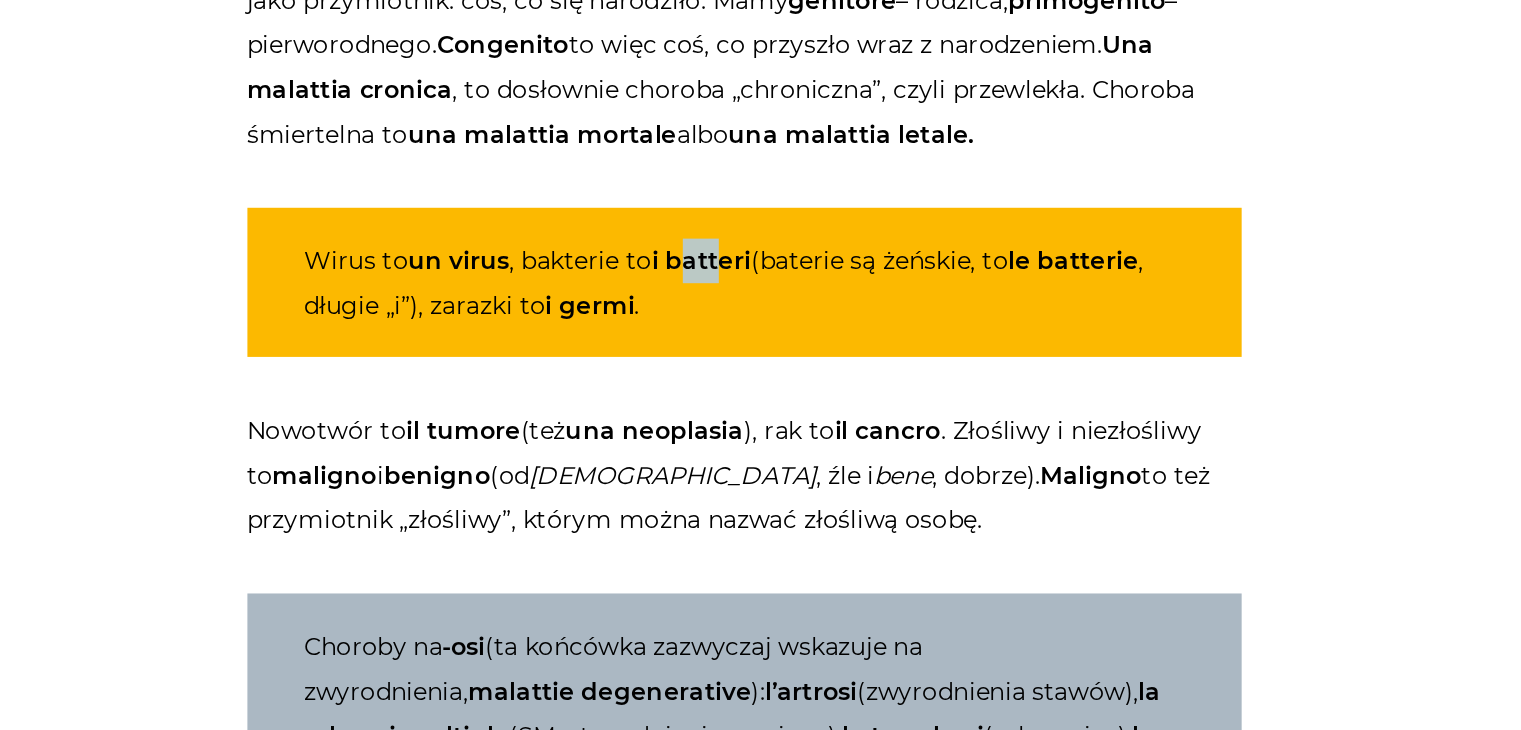 drag, startPoint x: 727, startPoint y: 421, endPoint x: 748, endPoint y: 420, distance: 21.023796 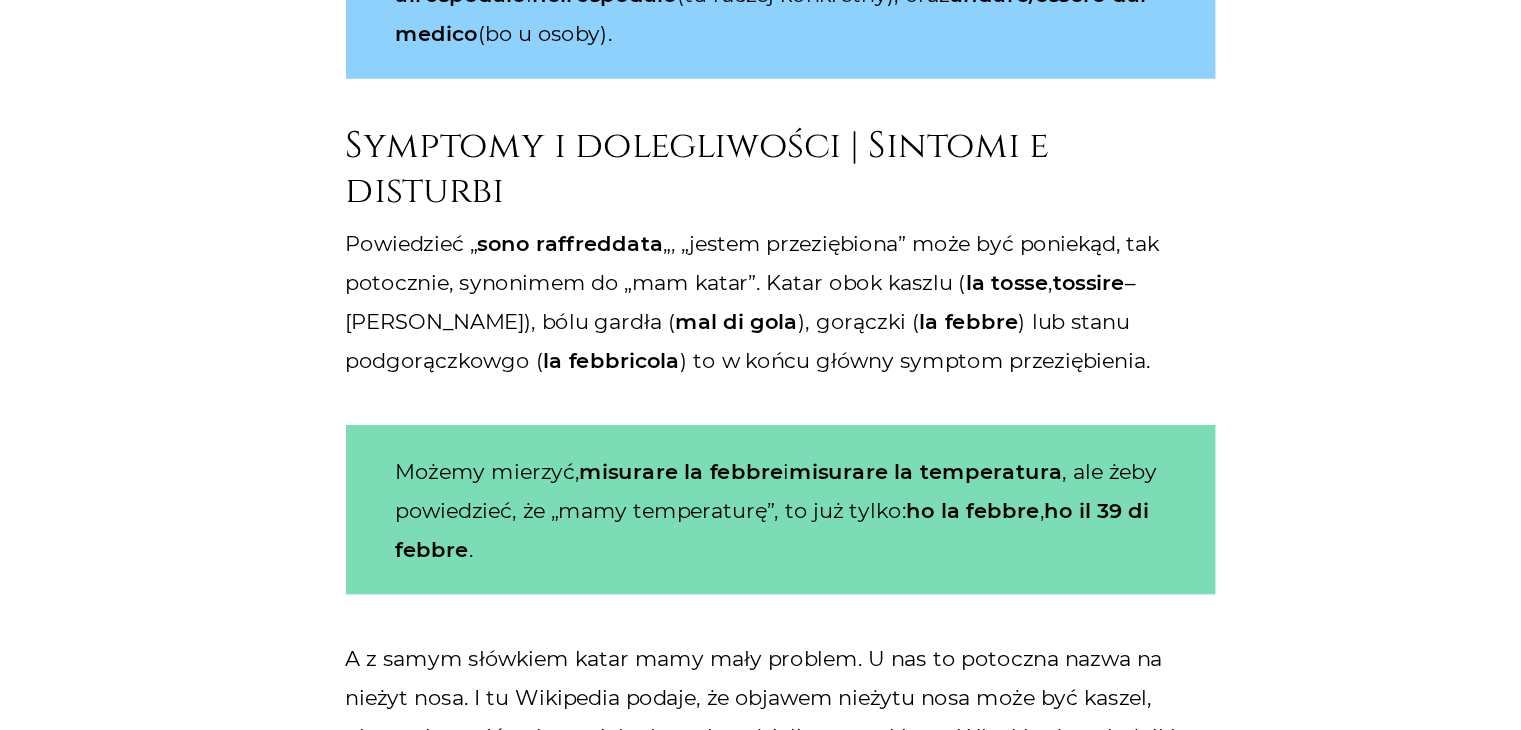 scroll, scrollTop: 2906, scrollLeft: 0, axis: vertical 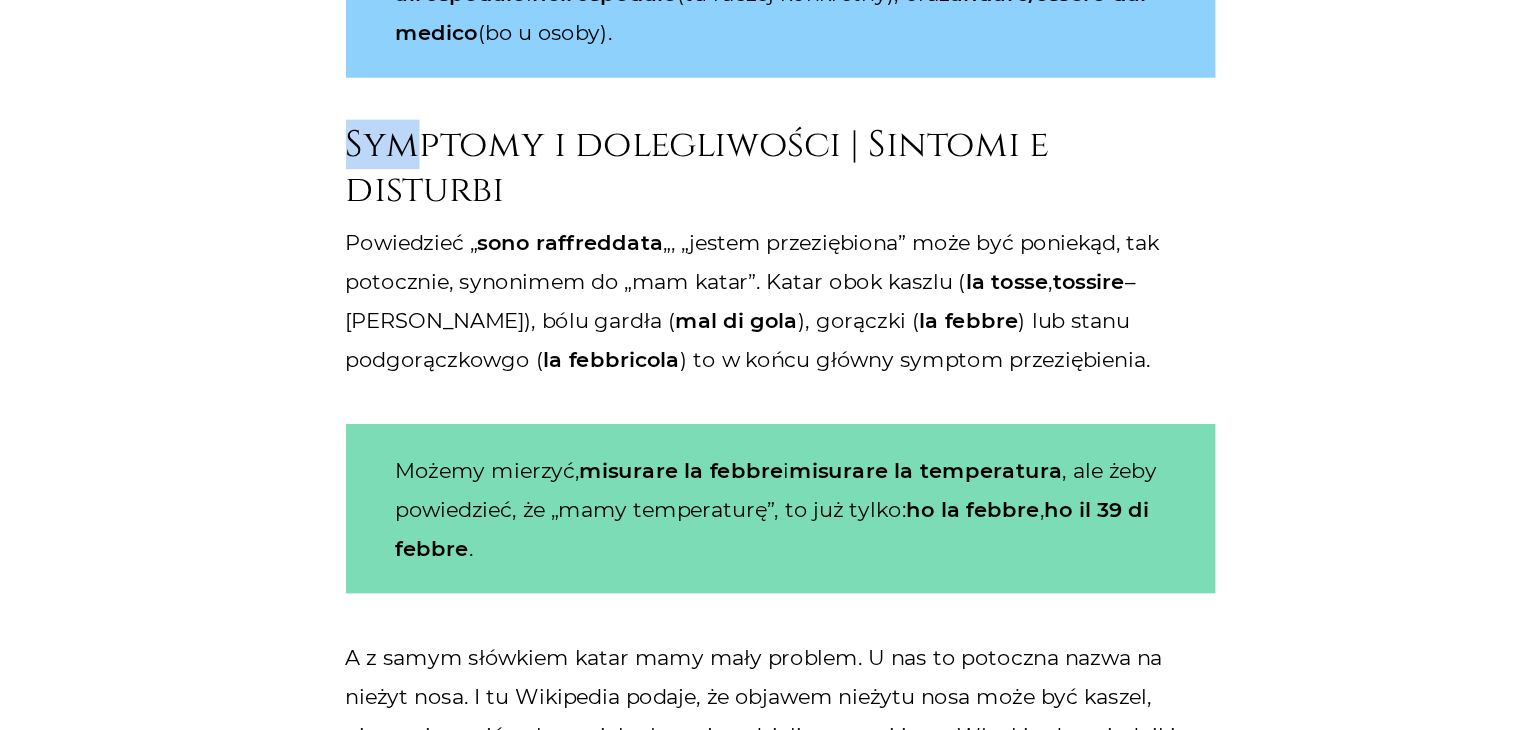drag, startPoint x: 473, startPoint y: 274, endPoint x: 514, endPoint y: 204, distance: 81.12336 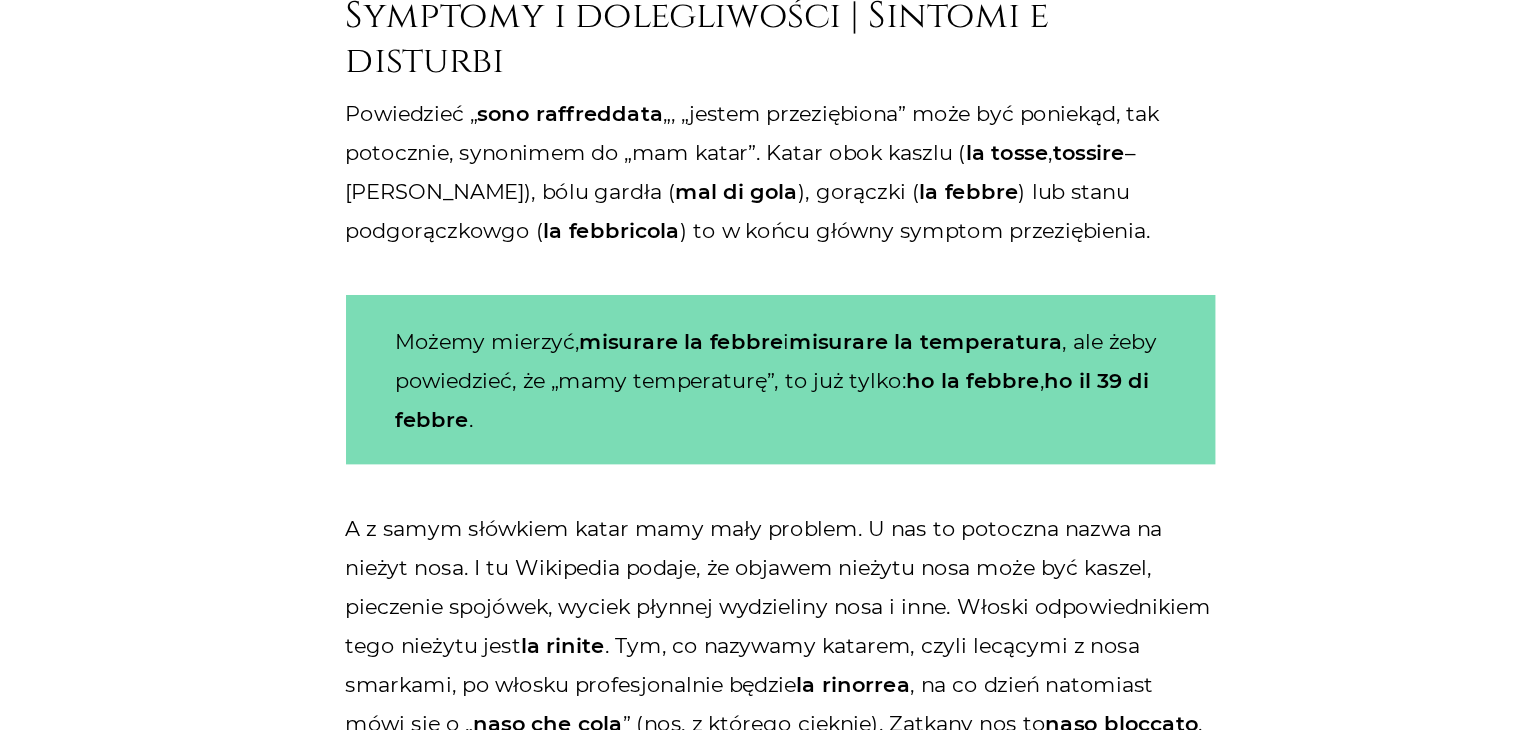 scroll, scrollTop: 3014, scrollLeft: 0, axis: vertical 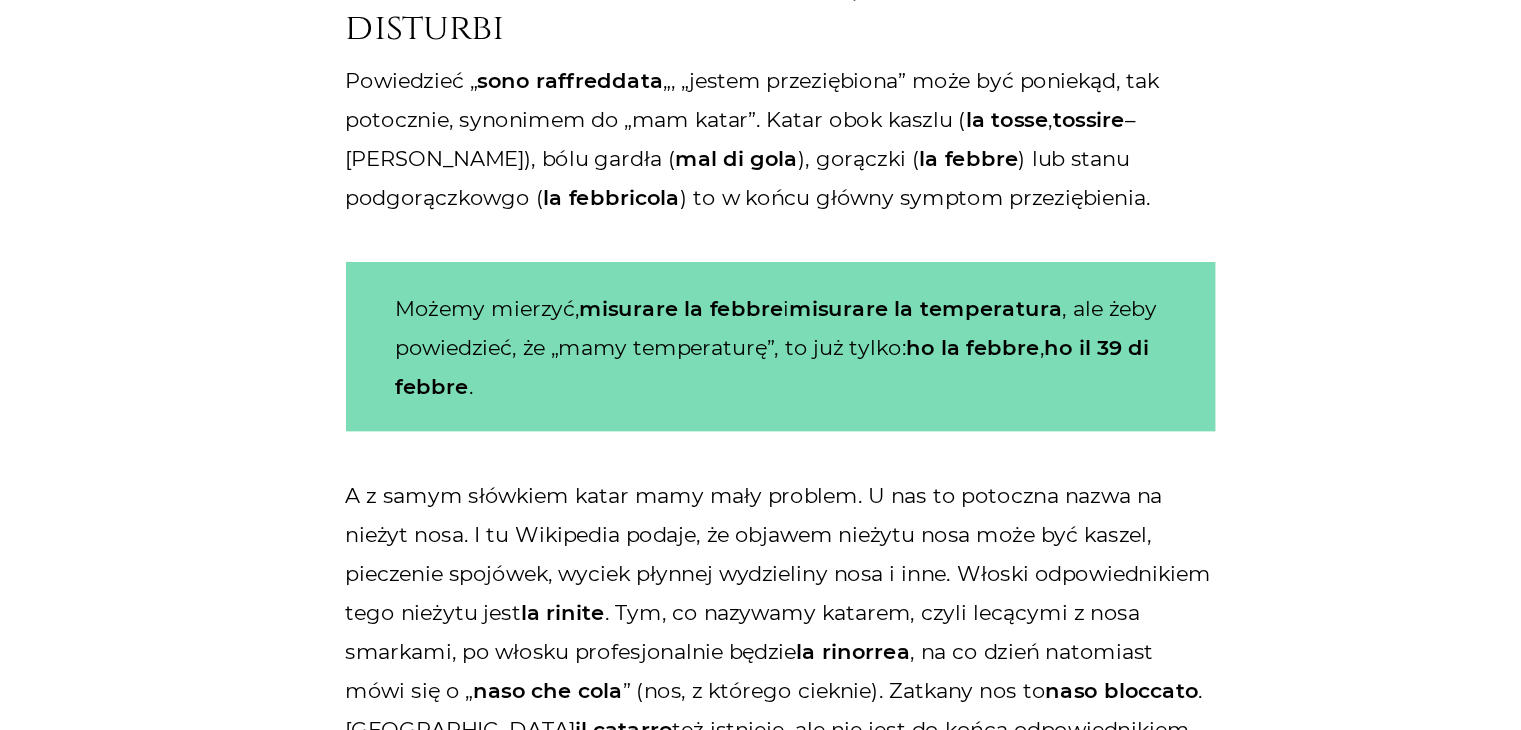 drag, startPoint x: 774, startPoint y: 375, endPoint x: 946, endPoint y: 384, distance: 172.2353 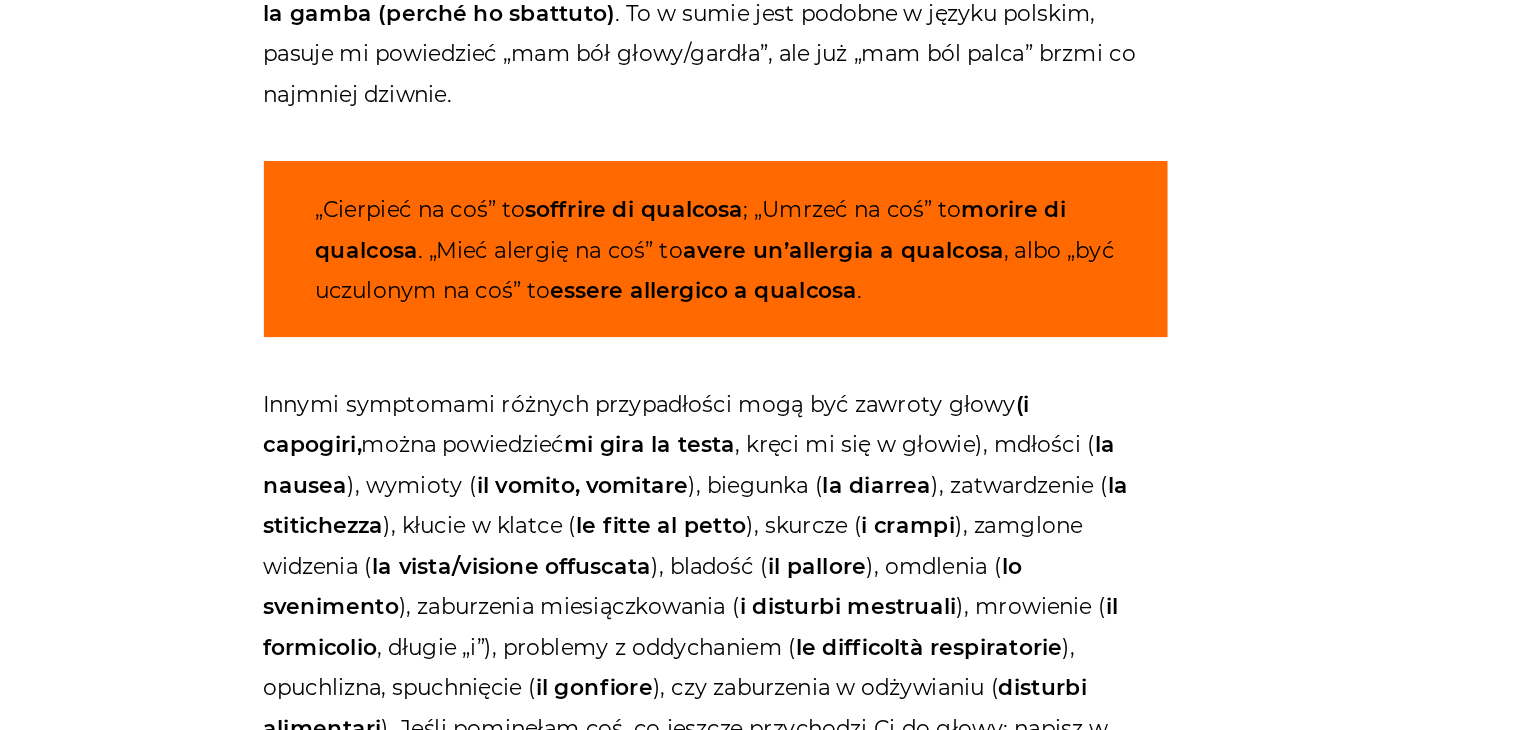 scroll, scrollTop: 4217, scrollLeft: 0, axis: vertical 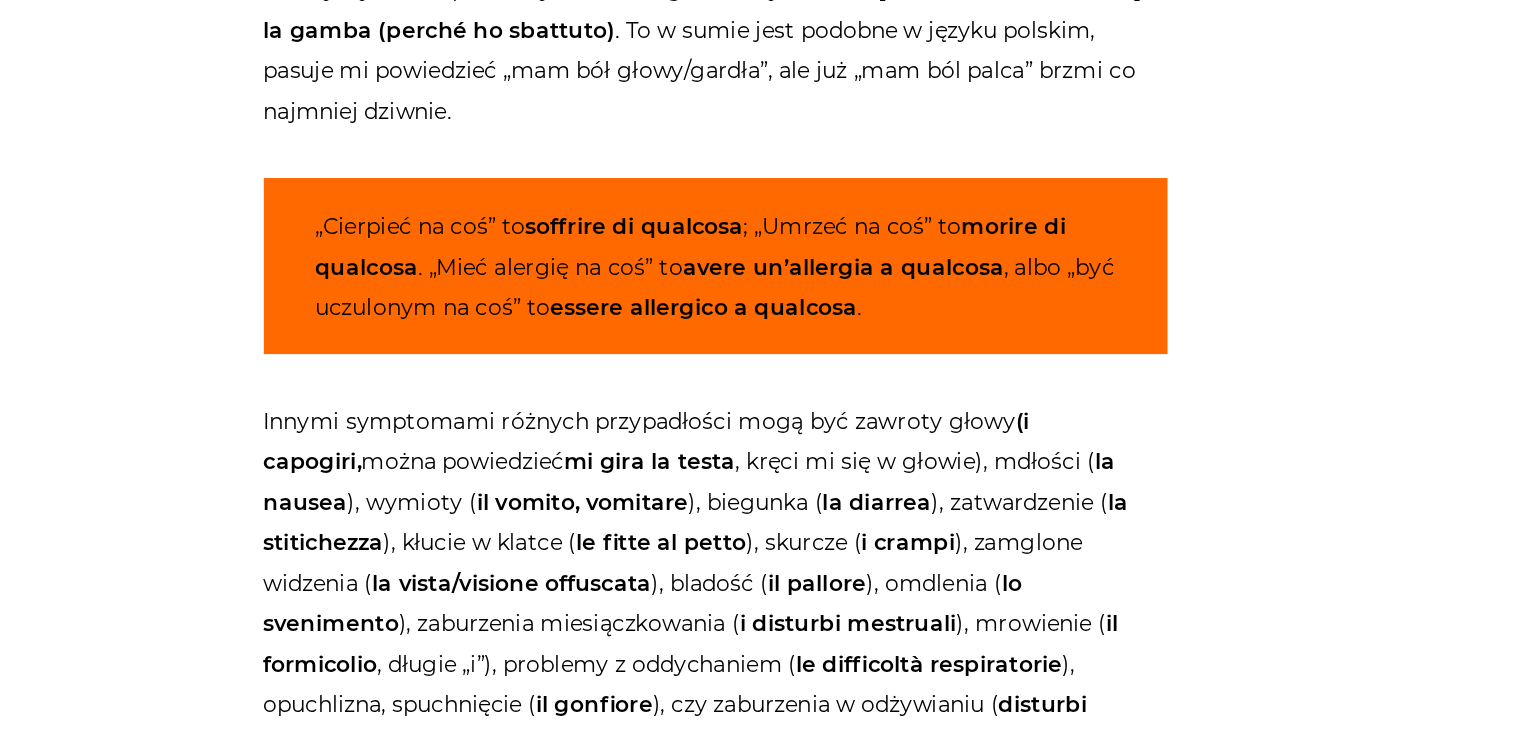 click on "la vista/visione offuscata" at bounding box center [630, 582] 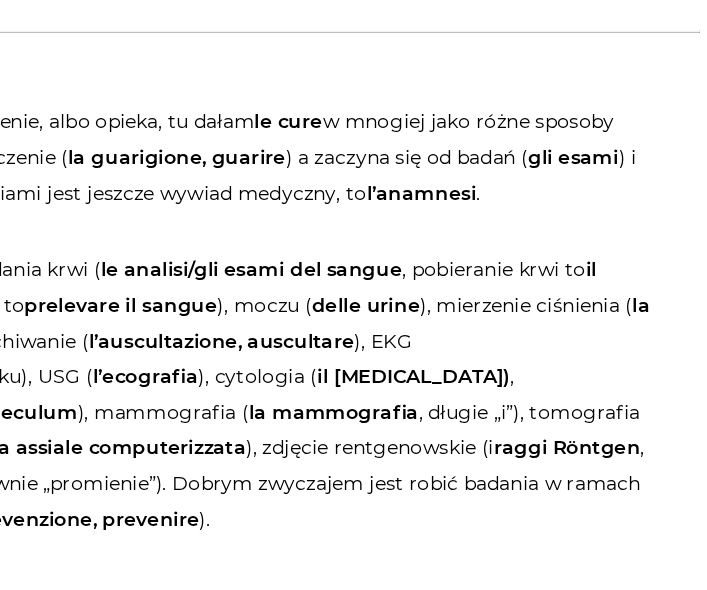 scroll, scrollTop: 4215, scrollLeft: 0, axis: vertical 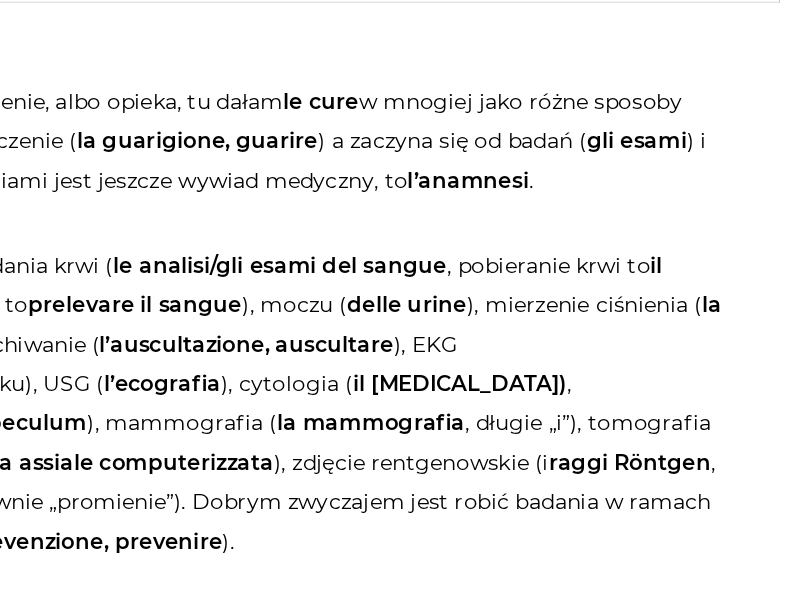 click on "Curare  oznacza leczyć,  la cura  to leczenie, albo opieka, tu dałam  le cure  w mnogiej jako różne sposoby leczenia. Leczenie prowadzi do wyleczenie ( la guarigione, guarire ) a zaczyna się od badań ( gli esami ) i diagnozy ( la diagnosi ). Przed badaniami jest jeszcze wywiad medyczny, to  l’anamnesi ." at bounding box center [392, 252] 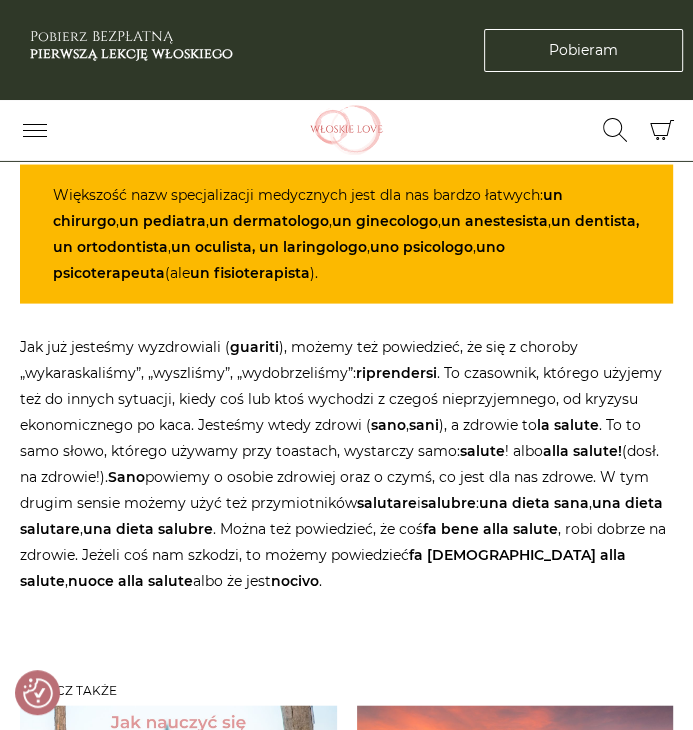 scroll, scrollTop: 5135, scrollLeft: 0, axis: vertical 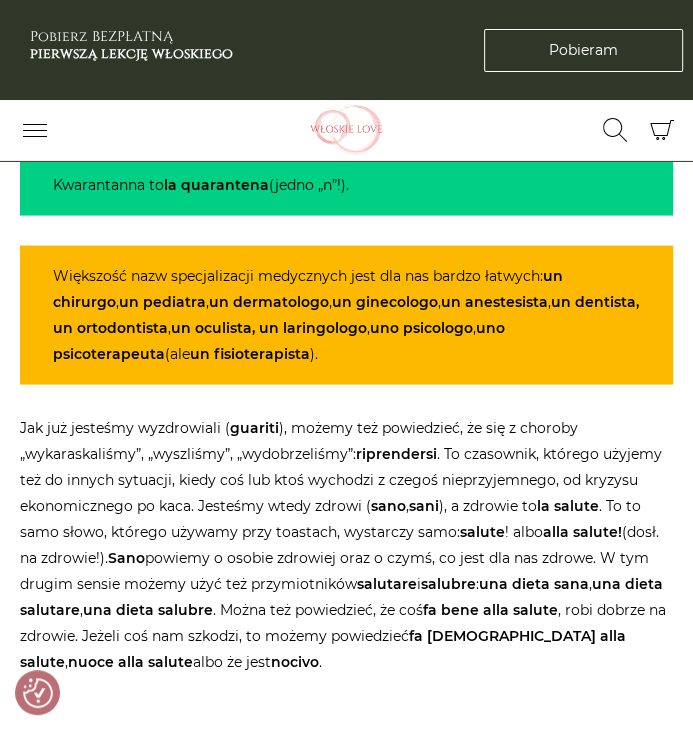 click on "Strona główna  /  Blog  /  Jak to powiedzieć?  /  Przychodzi [DEMOGRAPHIC_DATA] do lekarza, a tam…                              Przychodzi [DEMOGRAPHIC_DATA] do lekarza, a tam…
Jak to powiedzieć?
Nie piszę tego artykułu przy okazji koronawirusa, ale obecna sytuacja chyba przyspieszyła moją pracę. Ostatnio z wieloma uczniami omawiałam temat zdrowia, więc słówka i wyrażenia się we mnie mocno kłębią, a ostatni temat z pierwszych stron gazet dokłada słownictwa, które chcemy znać, aby mówić o tym, co się wokół nas dzieje.
Choroby | le malattie
Una malattia  (z akcentem nad „i”), od  ammalarsi  (zachorować), przez  malato infettive contagiose ) i nie." at bounding box center [346, -2126] 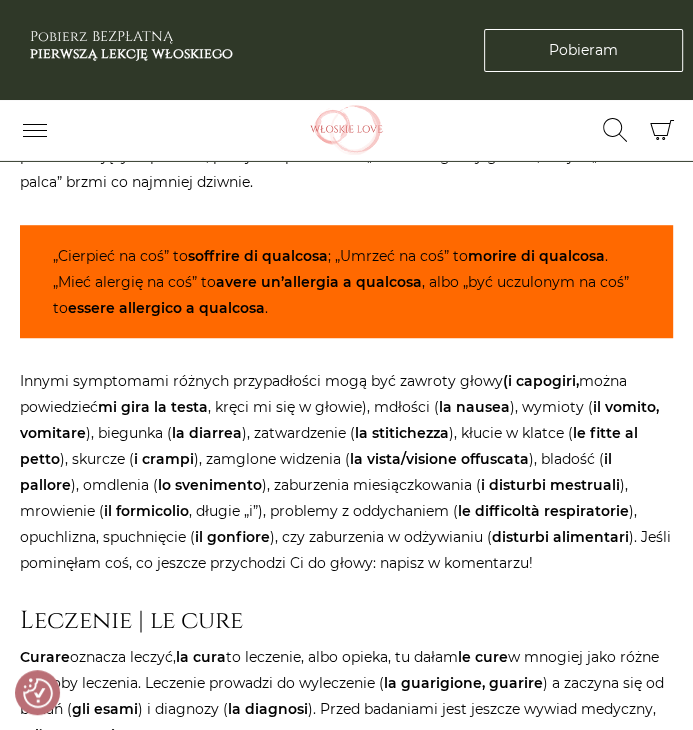 scroll, scrollTop: 3976, scrollLeft: 0, axis: vertical 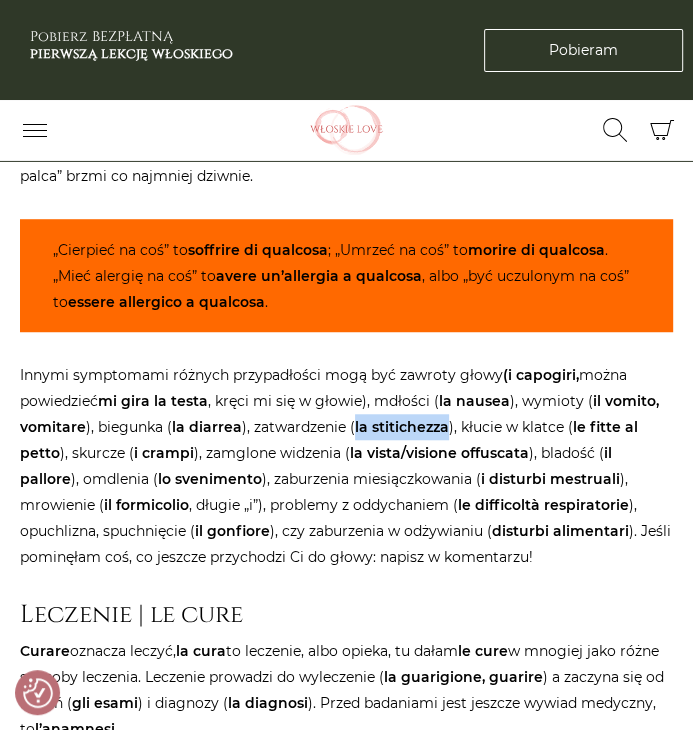 drag, startPoint x: 351, startPoint y: 349, endPoint x: 442, endPoint y: 349, distance: 91 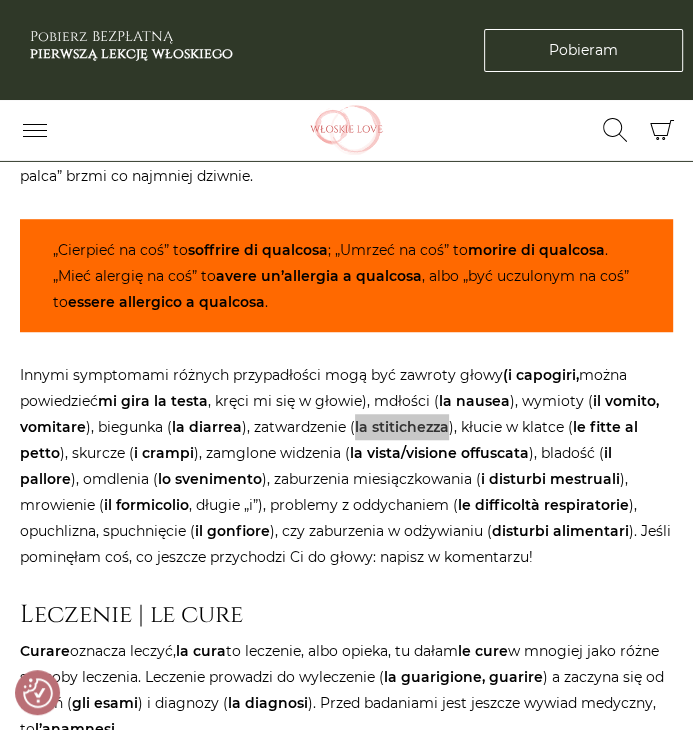 scroll, scrollTop: 4004, scrollLeft: 0, axis: vertical 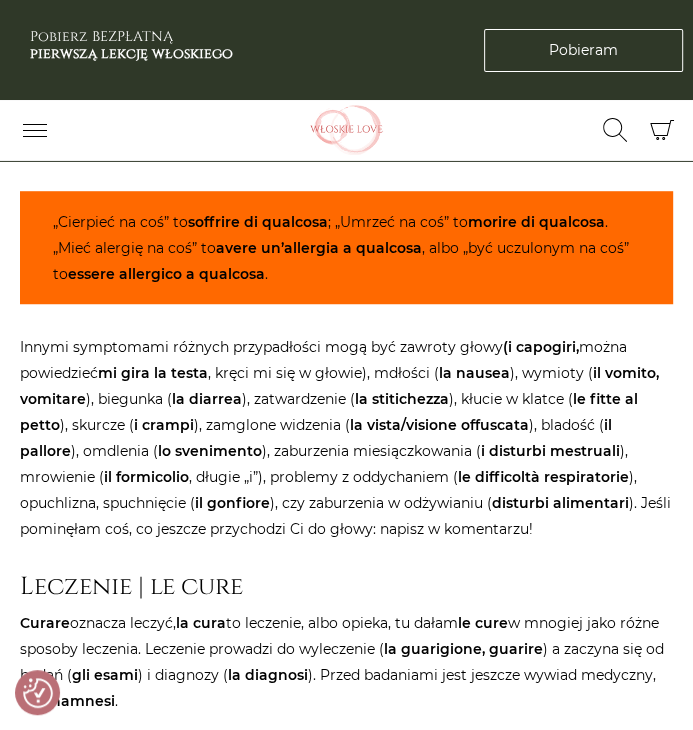 click on "la vista/visione offuscata" at bounding box center (439, 425) 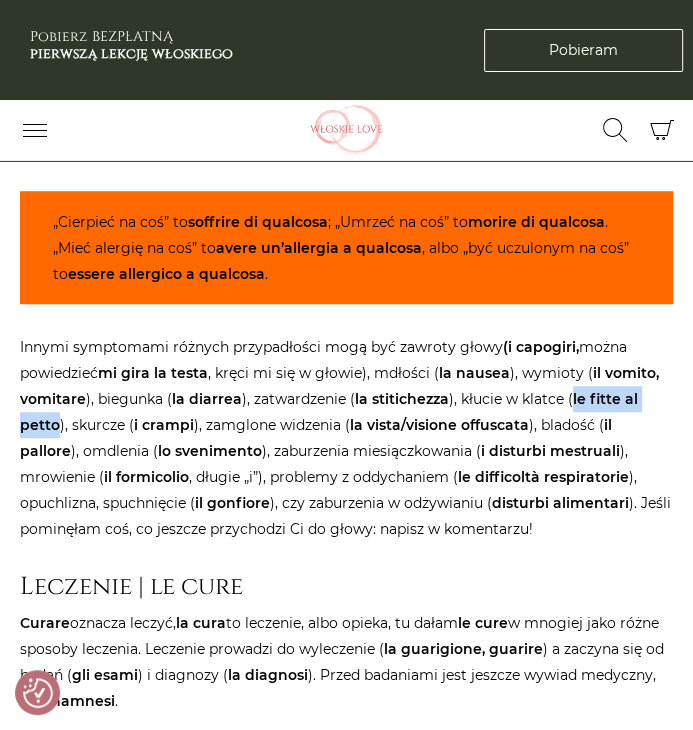 drag, startPoint x: 567, startPoint y: 317, endPoint x: 60, endPoint y: 338, distance: 507.43472 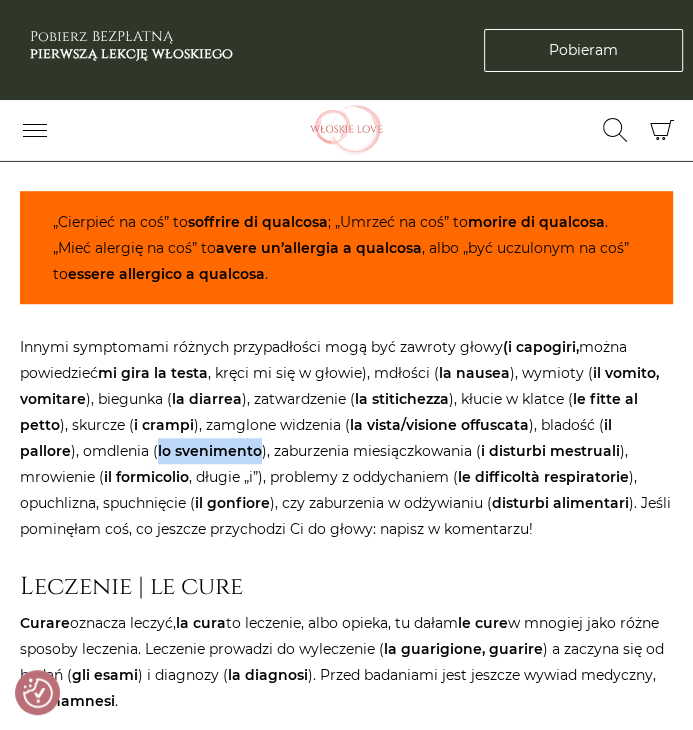drag, startPoint x: 93, startPoint y: 374, endPoint x: 196, endPoint y: 377, distance: 103.04368 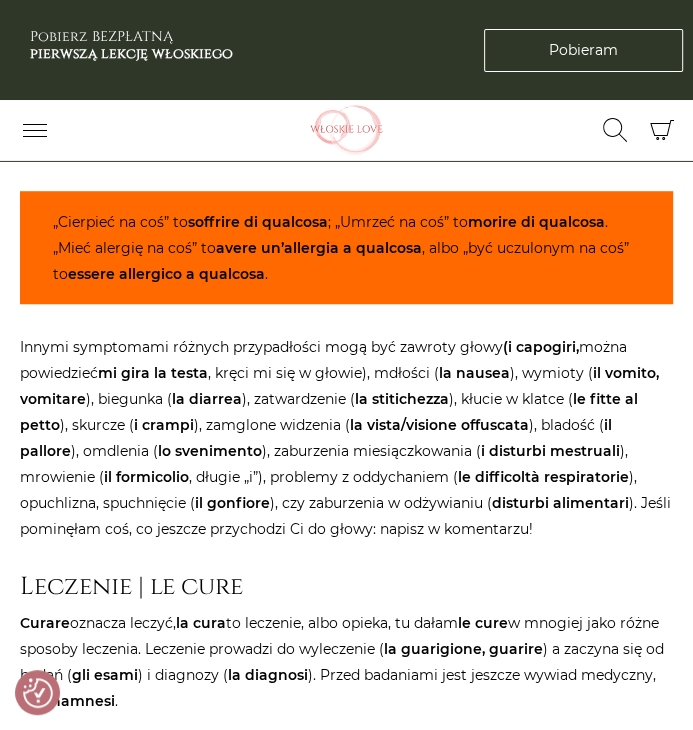 click on "Innymi symptomami różnych przypadłości mogą być zawroty głowy  (i capogiri,  można powiedzieć  mi gira la testa , kręci mi się w głowie), mdłości ( la nausea ), wymioty ( il vomito, vomitare ), biegunka ( la diarrea ), zatwardzenie ( la stitichezza ), kłucie w klatce ( le fitte al petto ), skurcze ( i crampi ), zamglone widzenia ( la vista/visione offuscata ), bladość ( il pallore ), omdlenia ( lo svenimento ), zaburzenia miesiączkowania ( i disturbi mestruali ), mrowienie ( il formicolio , długie „i”), problemy z oddychaniem ( le difficoltà respiratorie ), opuchlizna, spuchnięcie ( il gonfiore ), czy zaburzenia w odżywianiu ( disturbi alimentari ). Jeśli pominęłam coś, co jeszcze przychodzi Ci do głowy: napisz w komentarzu!" at bounding box center [346, 438] 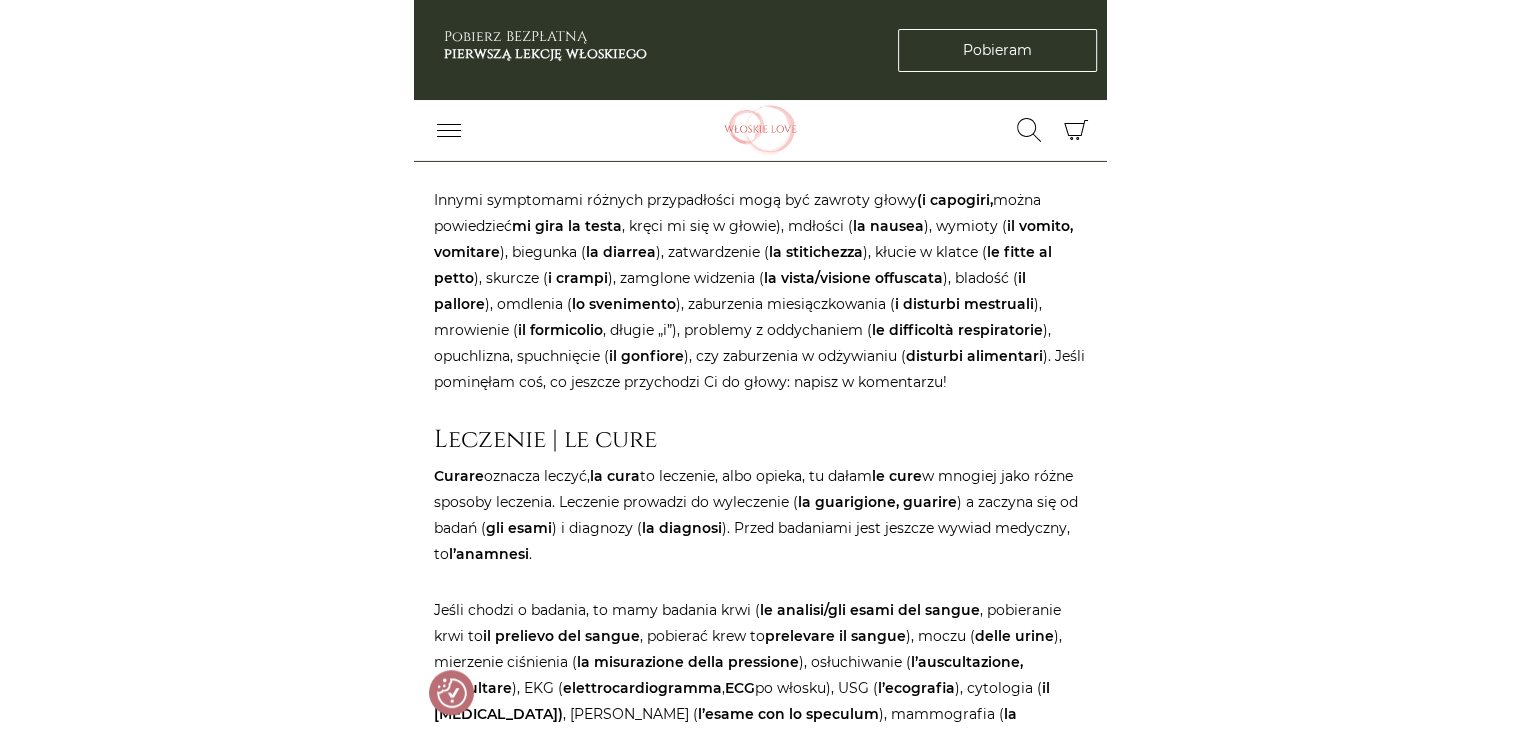 scroll, scrollTop: 4152, scrollLeft: 0, axis: vertical 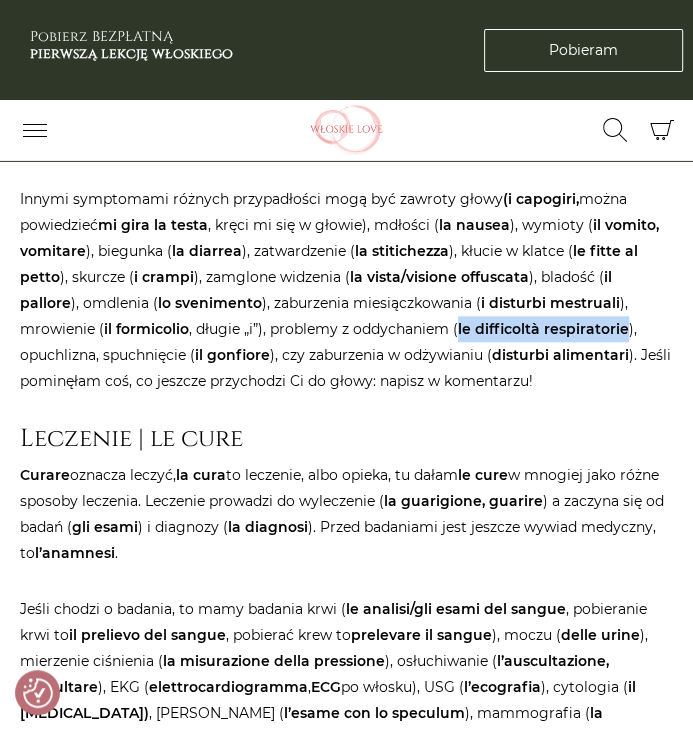drag, startPoint x: 360, startPoint y: 249, endPoint x: 531, endPoint y: 255, distance: 171.10522 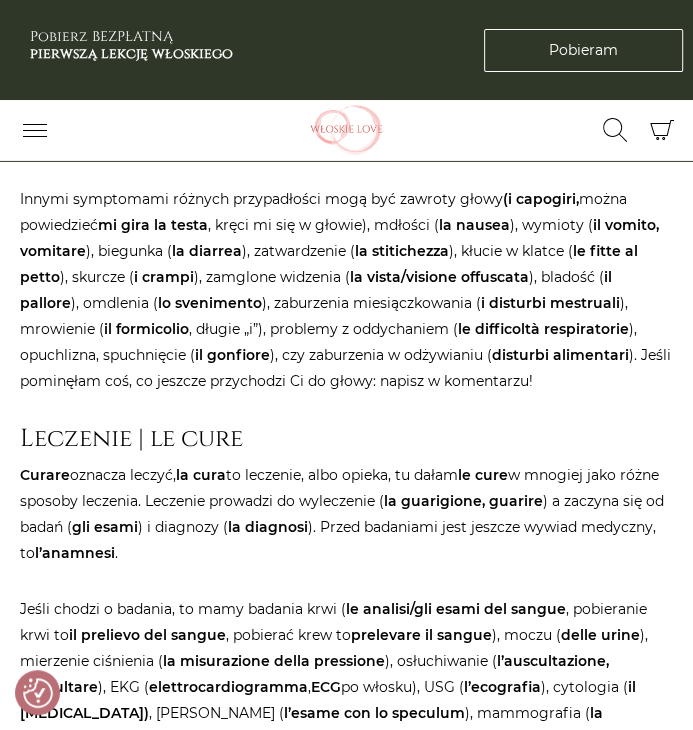 click on "Innymi symptomami różnych przypadłości mogą być zawroty głowy  (i capogiri,  można powiedzieć  mi gira la testa , kręci mi się w głowie), mdłości ( la nausea ), wymioty ( il vomito, vomitare ), biegunka ( la diarrea ), zatwardzenie ( la stitichezza ), kłucie w klatce ( le fitte al petto ), skurcze ( i crampi ), zamglone widzenia ( la vista/visione offuscata ), bladość ( il pallore ), omdlenia ( lo svenimento ), zaburzenia miesiączkowania ( i disturbi mestruali ), mrowienie ( il formicolio , długie „i”), problemy z oddychaniem ( le difficoltà respiratorie ), opuchlizna, spuchnięcie ( il gonfiore ), czy zaburzenia w odżywianiu ( disturbi alimentari ). Jeśli pominęłam coś, co jeszcze przychodzi Ci do głowy: napisz w komentarzu!" at bounding box center (346, 290) 